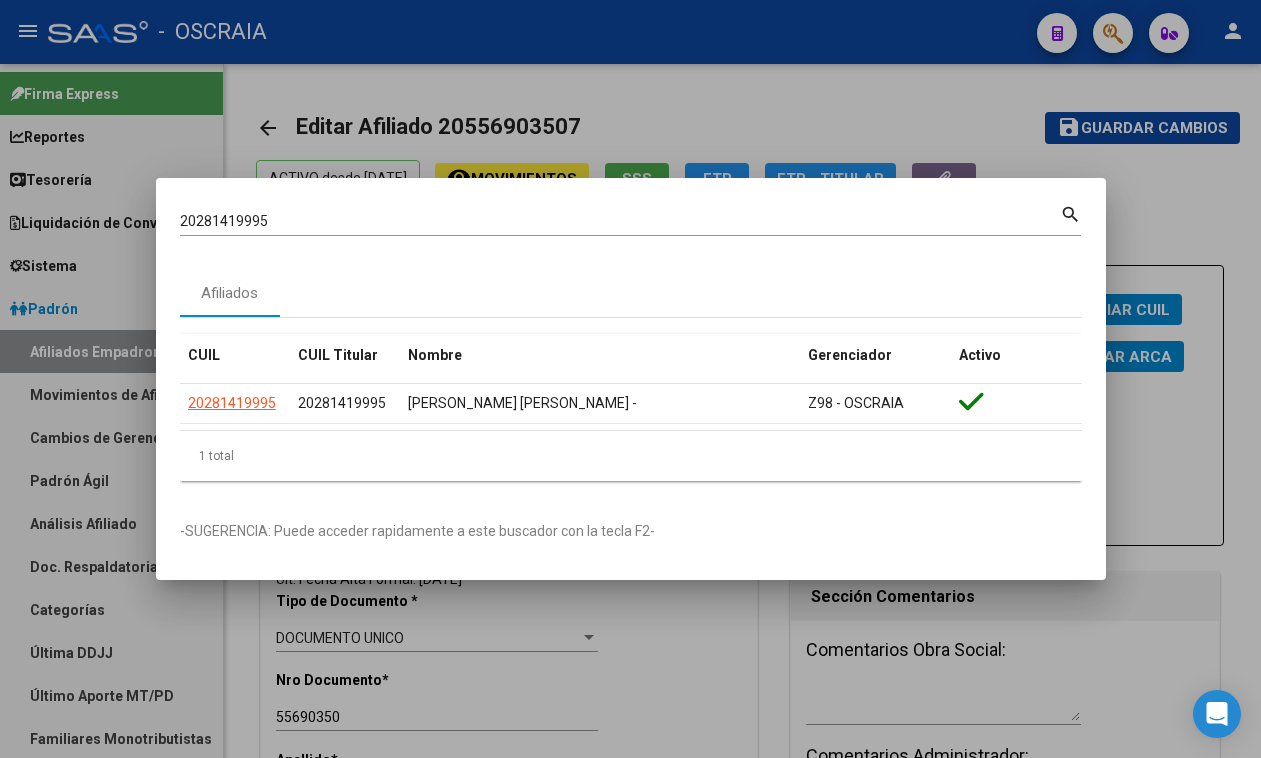 click on "20281419995 Buscar (apellido, dni, cuil, [PERSON_NAME], cuit, obra social)" at bounding box center [620, 222] 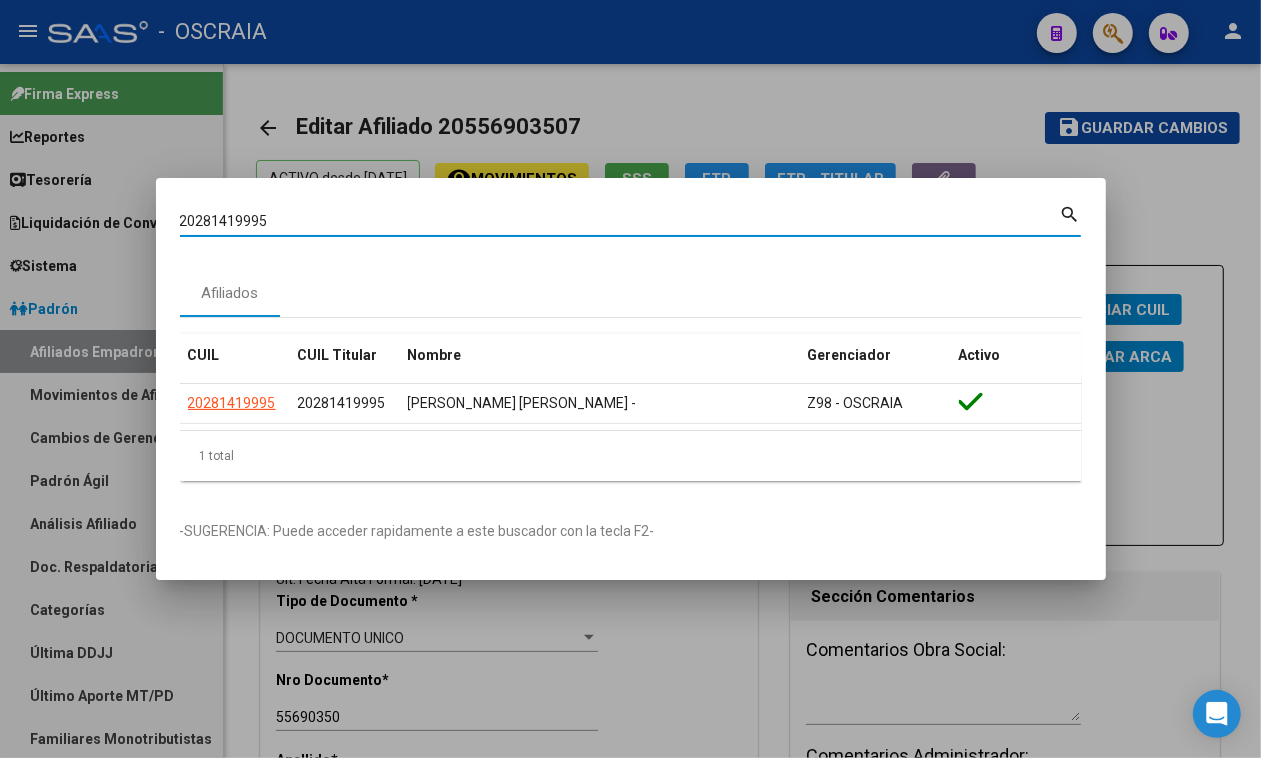 drag, startPoint x: 390, startPoint y: 217, endPoint x: 0, endPoint y: 220, distance: 390.01154 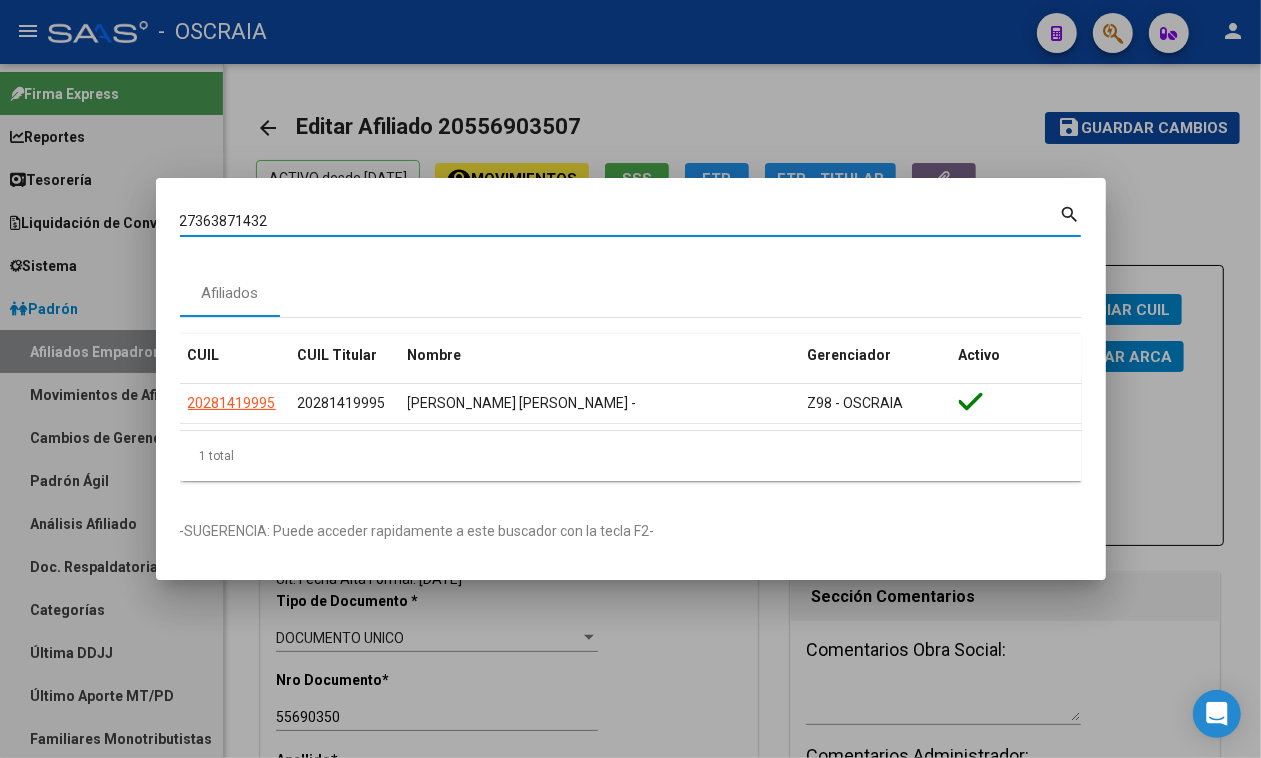 type on "27363871432" 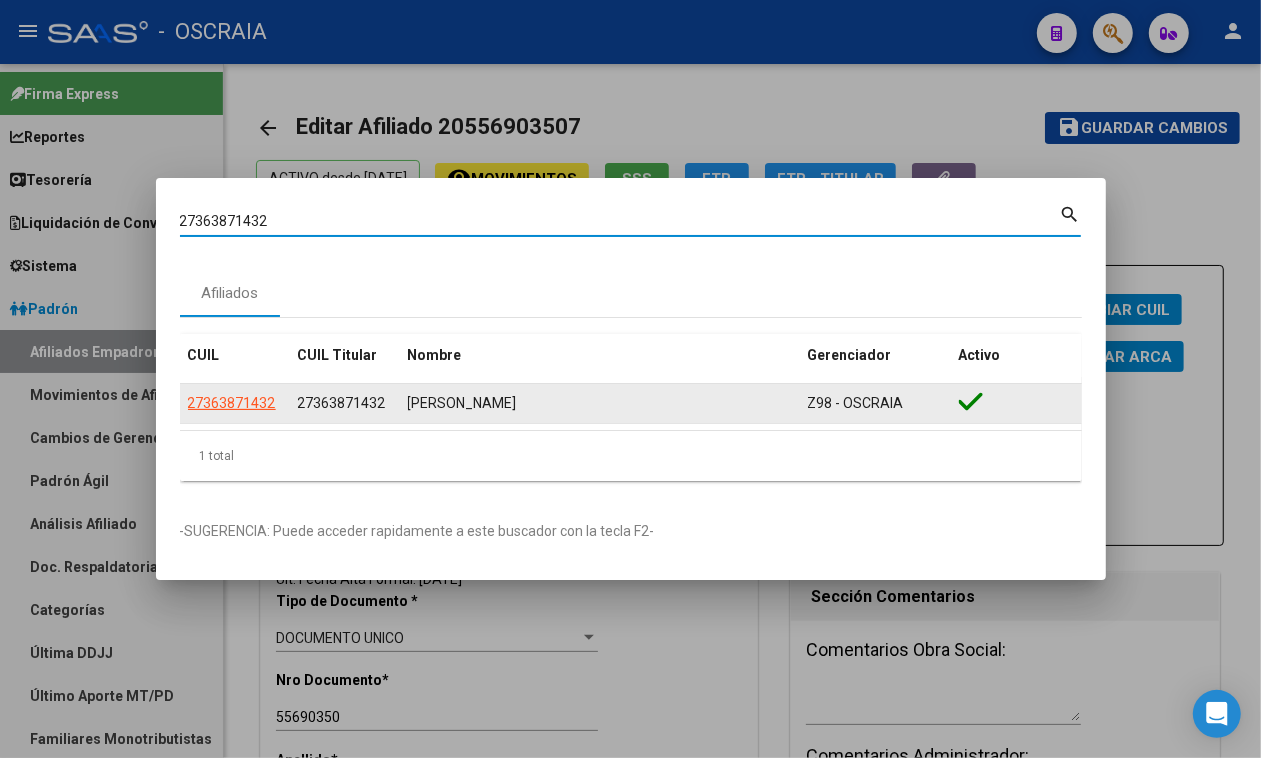 click on "27363871432" 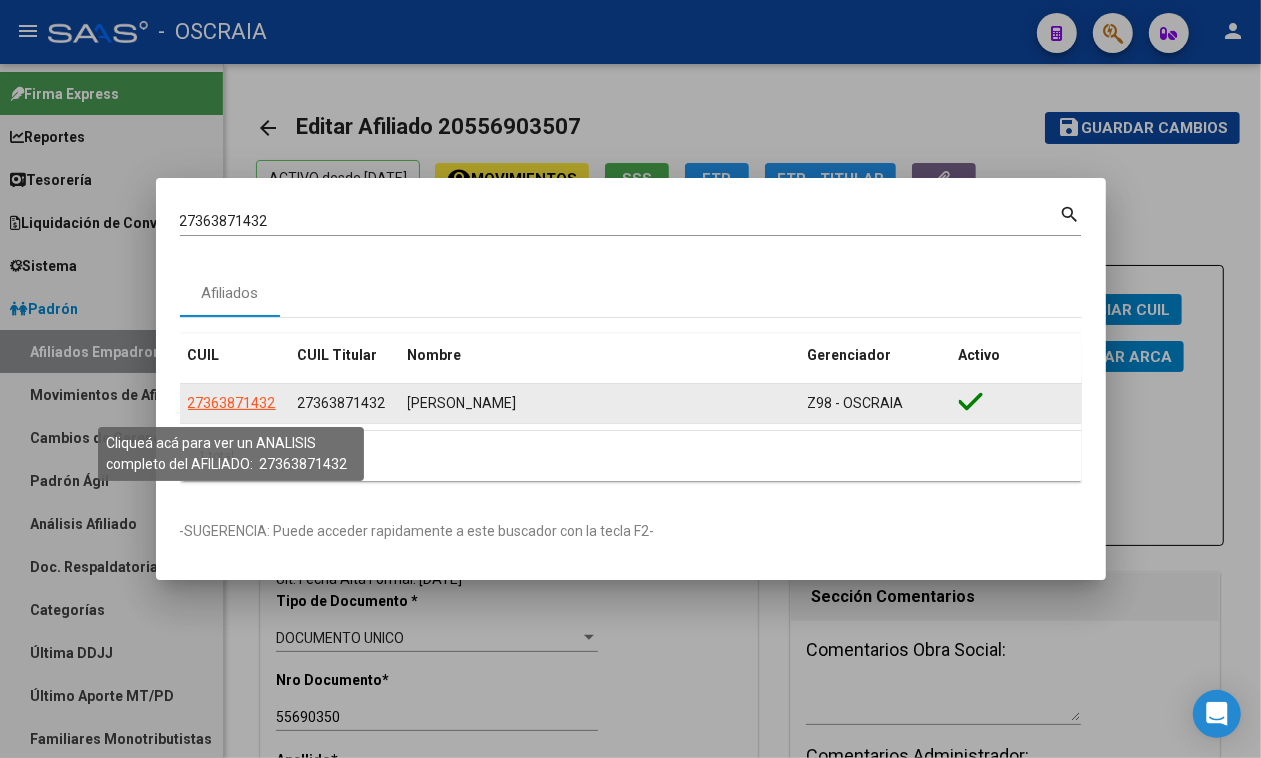 click on "27363871432" 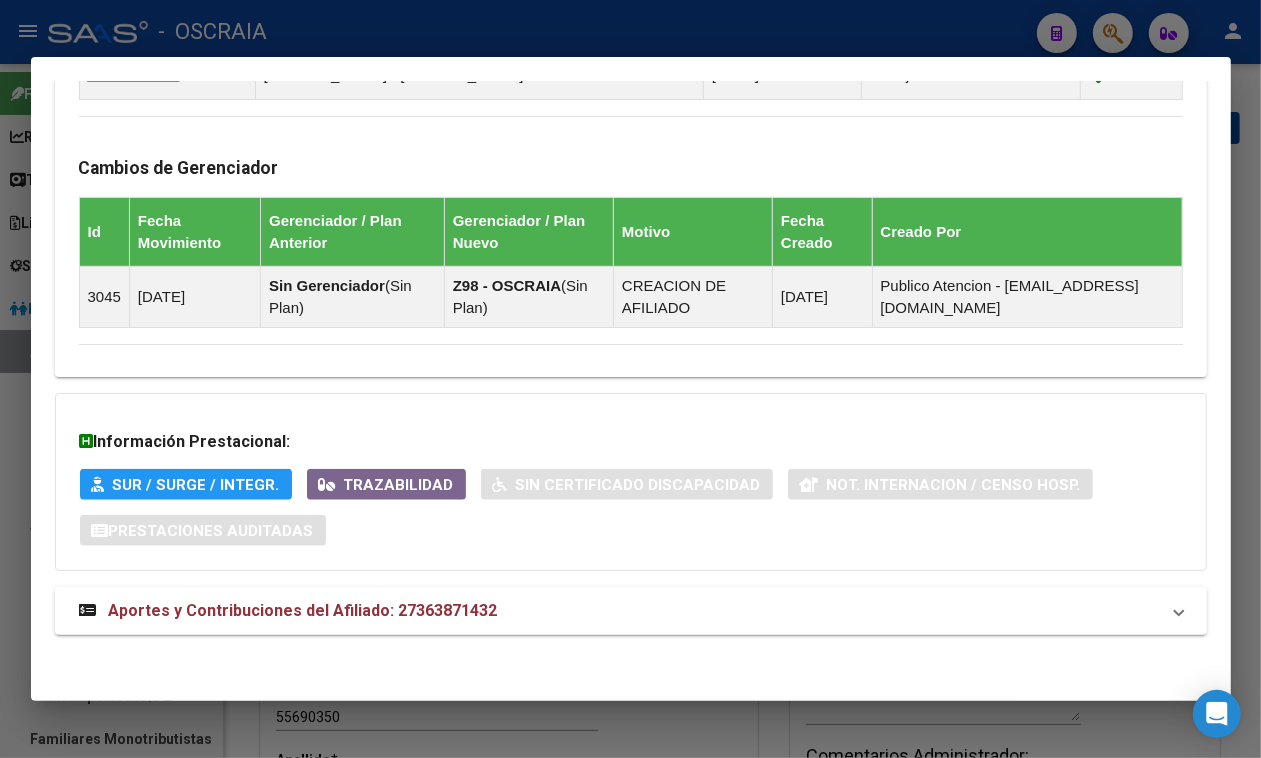 scroll, scrollTop: 1338, scrollLeft: 0, axis: vertical 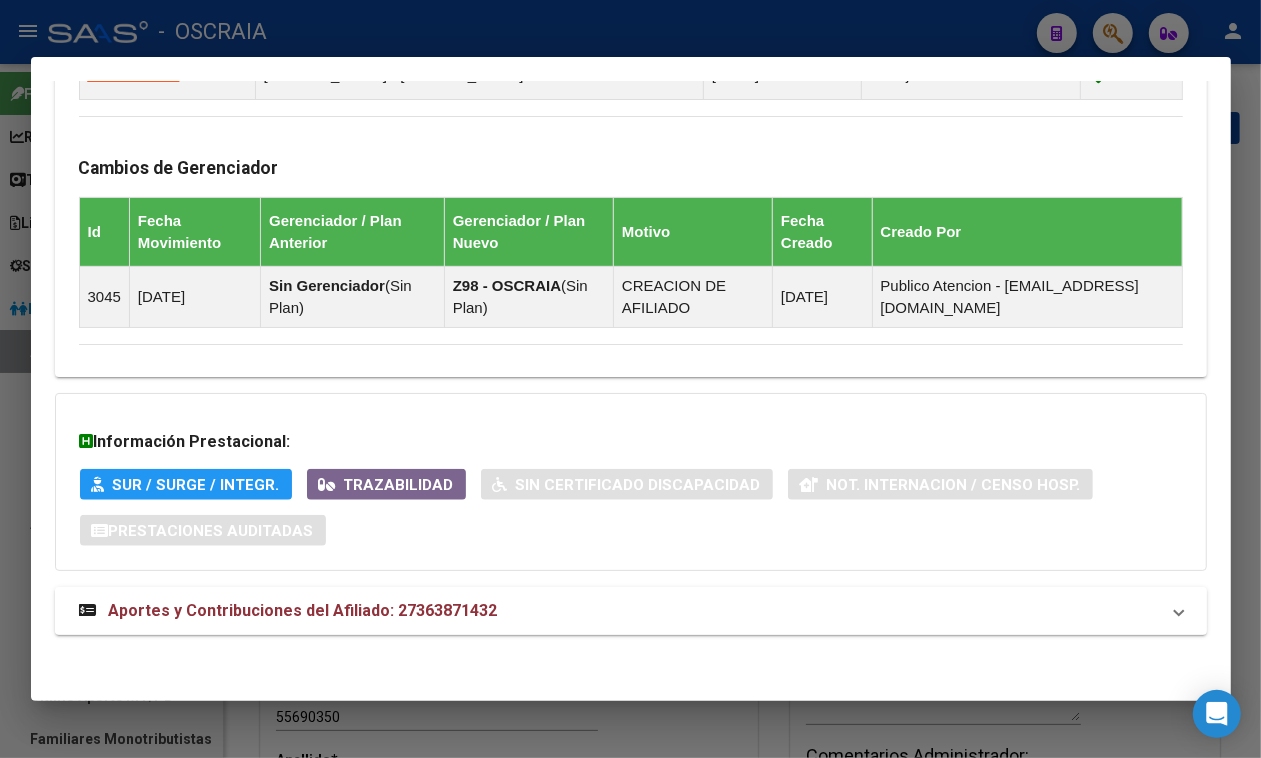 click on "Aportes y Contribuciones del Afiliado: 27363871432" at bounding box center [303, 610] 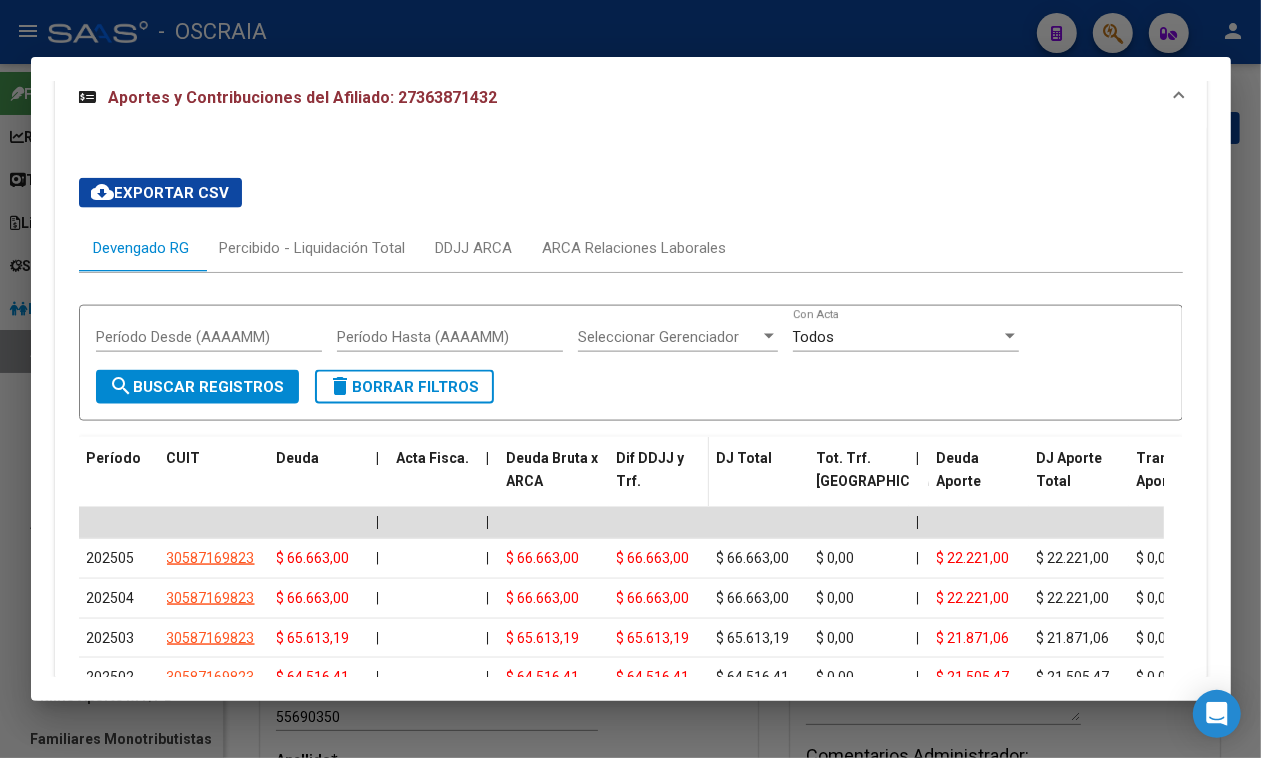 scroll, scrollTop: 1832, scrollLeft: 0, axis: vertical 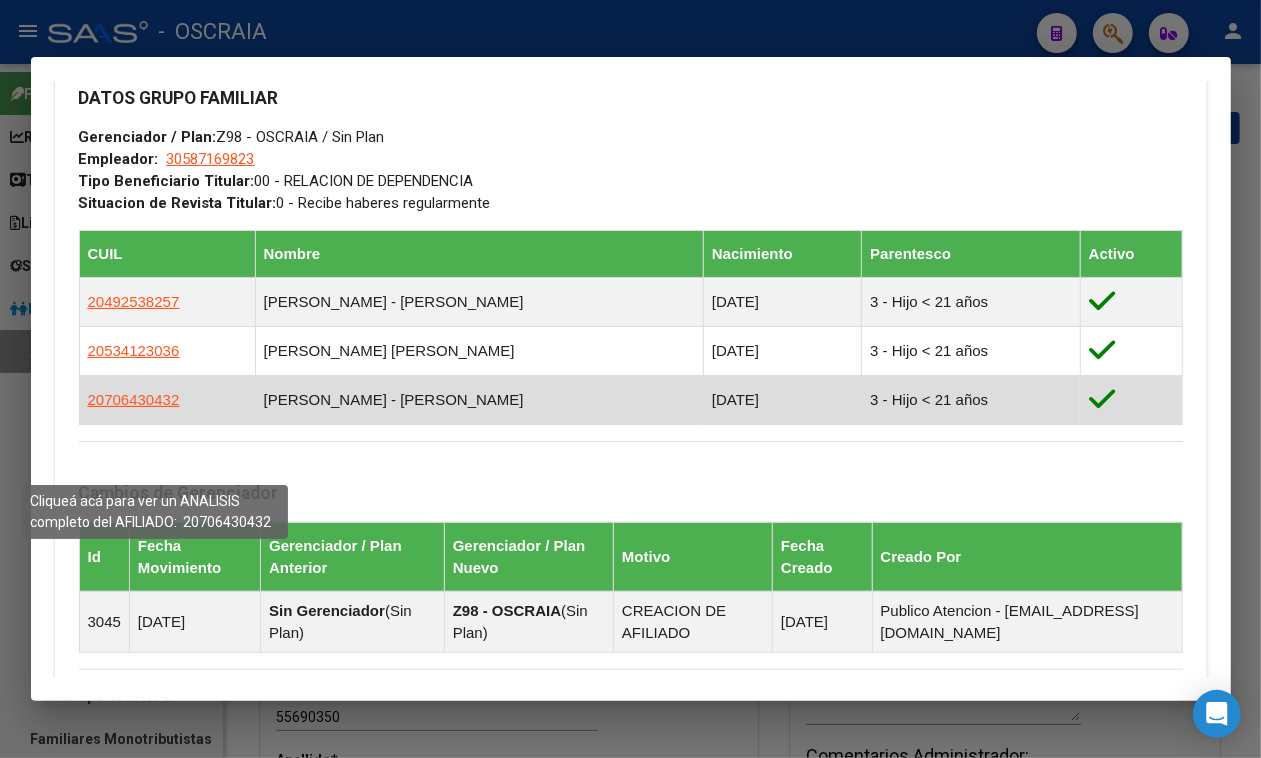 click on "20706430432" at bounding box center (134, 399) 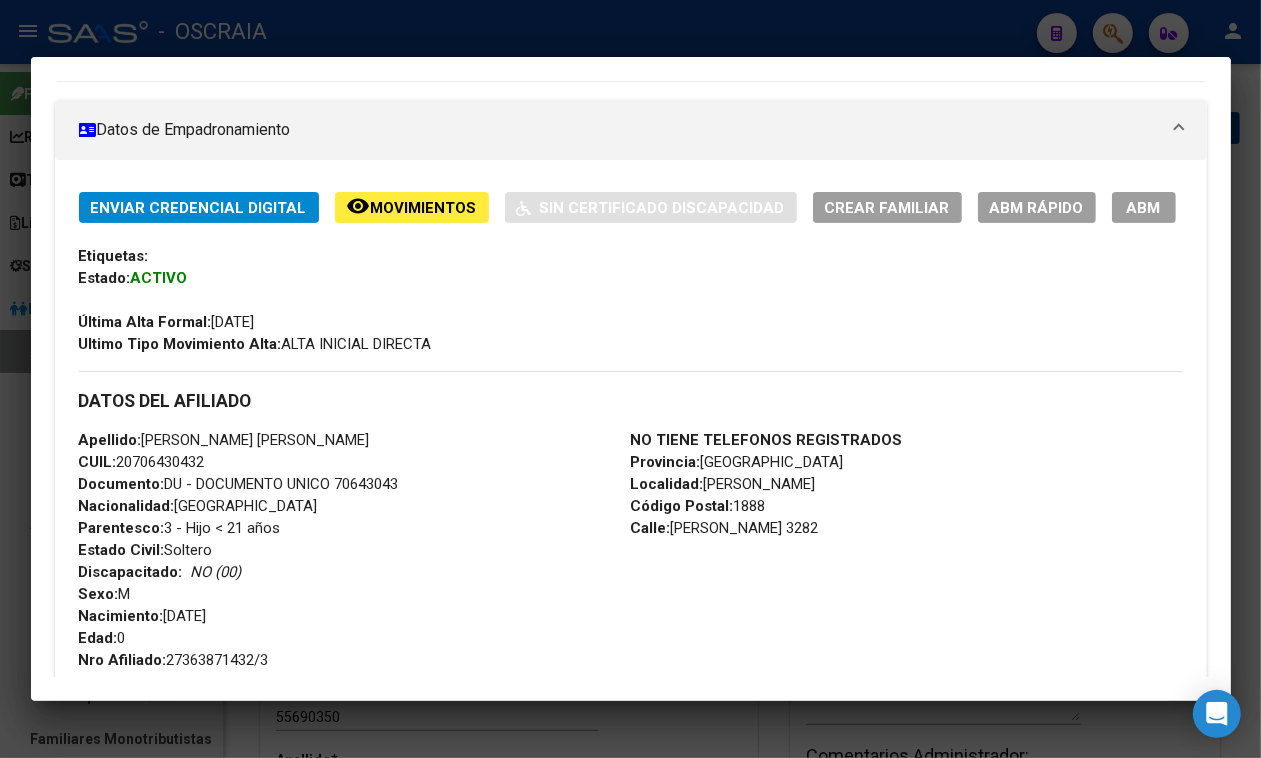 scroll, scrollTop: 375, scrollLeft: 0, axis: vertical 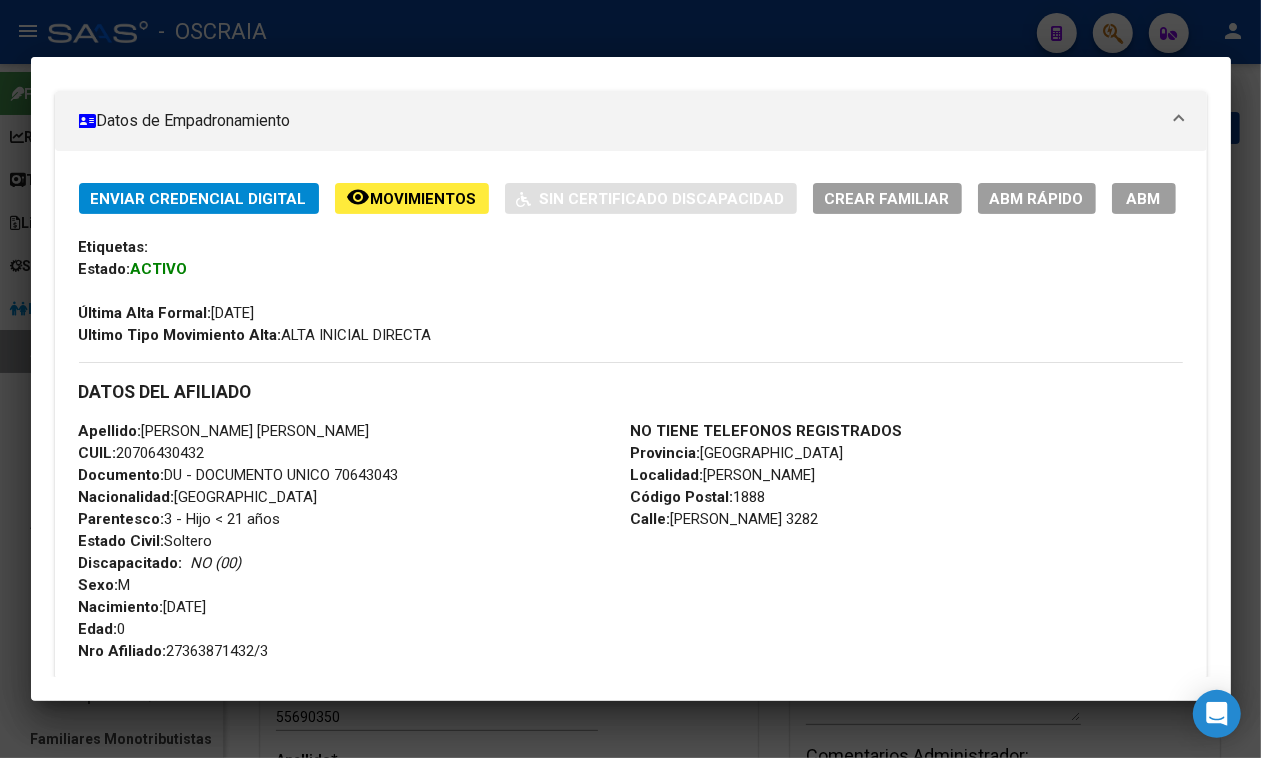click at bounding box center [630, 379] 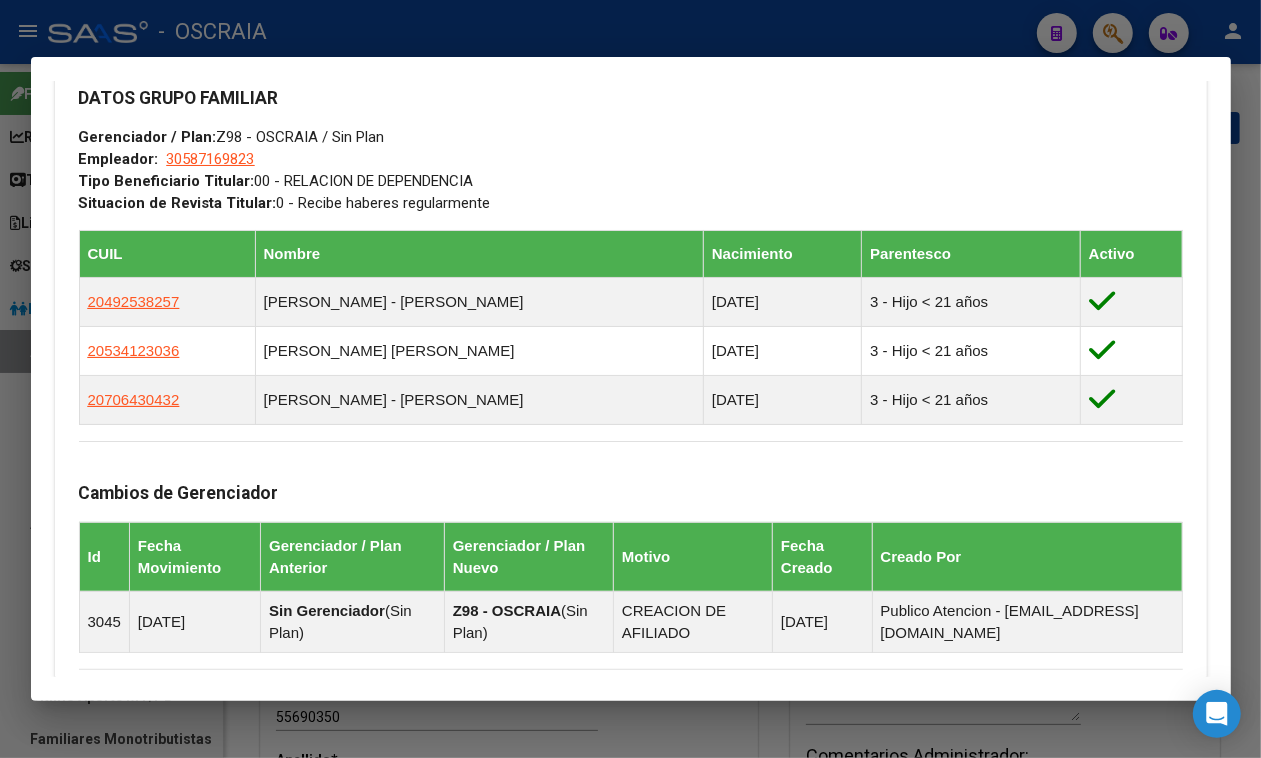 click on "menu -   OSCRAIA  person    Firma Express     Reportes Tablero de Control Ingresos Percibidos Análisis de todos los conceptos (histórico) Análisis de todos los conceptos detalle (mensual) Apertura de Transferencias Reales (histórico) Análisis Ingresos RG por CUIT (mensual) Imputación de Códigos Ingresos Devengados Análisis Histórico Detalles Transferencias RG sin DDJJ Detalles por CUIL RG Detalles - MT/PD MT morosos Egresos Devengados Comprobantes Recibidos Facturación Apócrifa Auditorías x Área Auditorías x Usuario Ítems de Auditorías x Usuario SUR Expedientes Internos Movimiento de Expte. SSS [PERSON_NAME] Traspasos x O.S. Traspasos x Gerenciador Traspasos x Provincia Nuevos Aportantes Métricas - [PERSON_NAME] SSS Métricas - Crecimiento Población Tesorería Cheques Emitidos Transferencias Bancarias Realizadas    Tesorería Extractos Procesados (csv) Extractos Originales (pdf) Otros Ingresos Cheques Emitidos Pendientes de Depósito Cheques Depositados Histórico Auditorías Confirmadas ARCA" at bounding box center [630, 379] 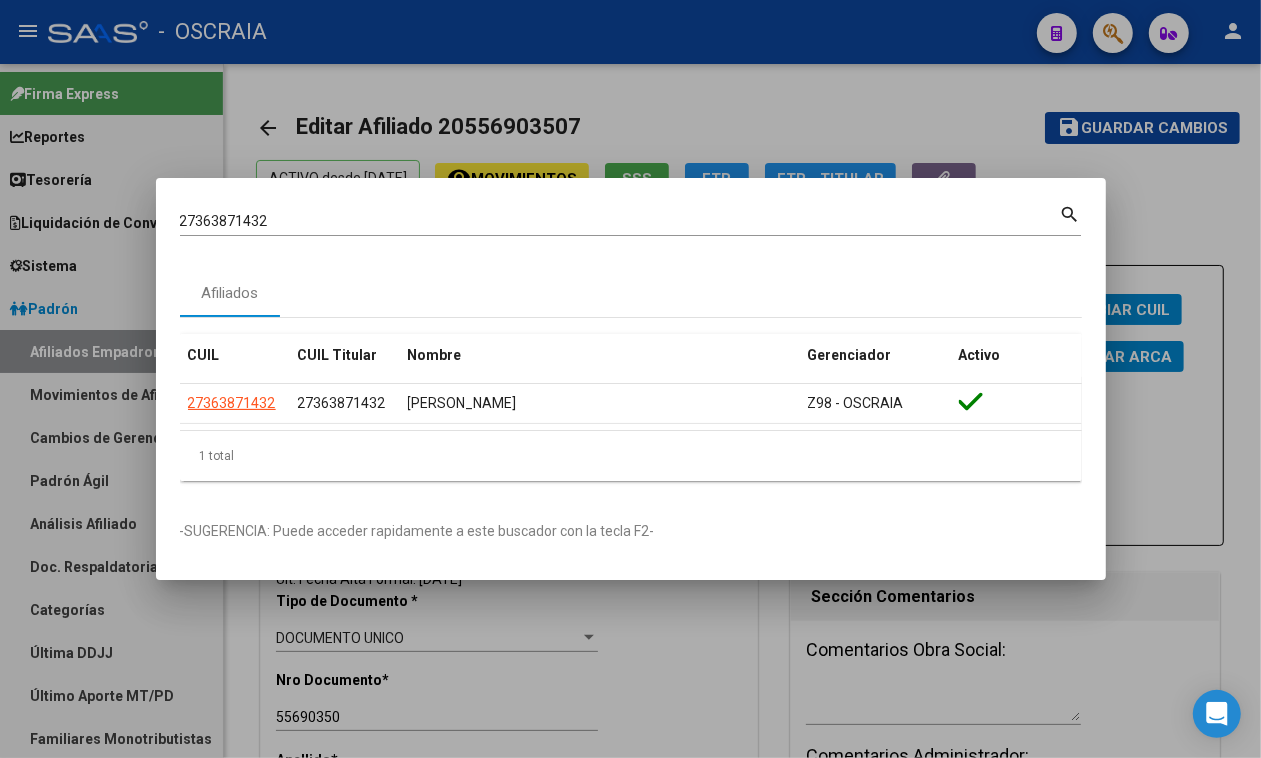 click on "27363871432" at bounding box center (620, 221) 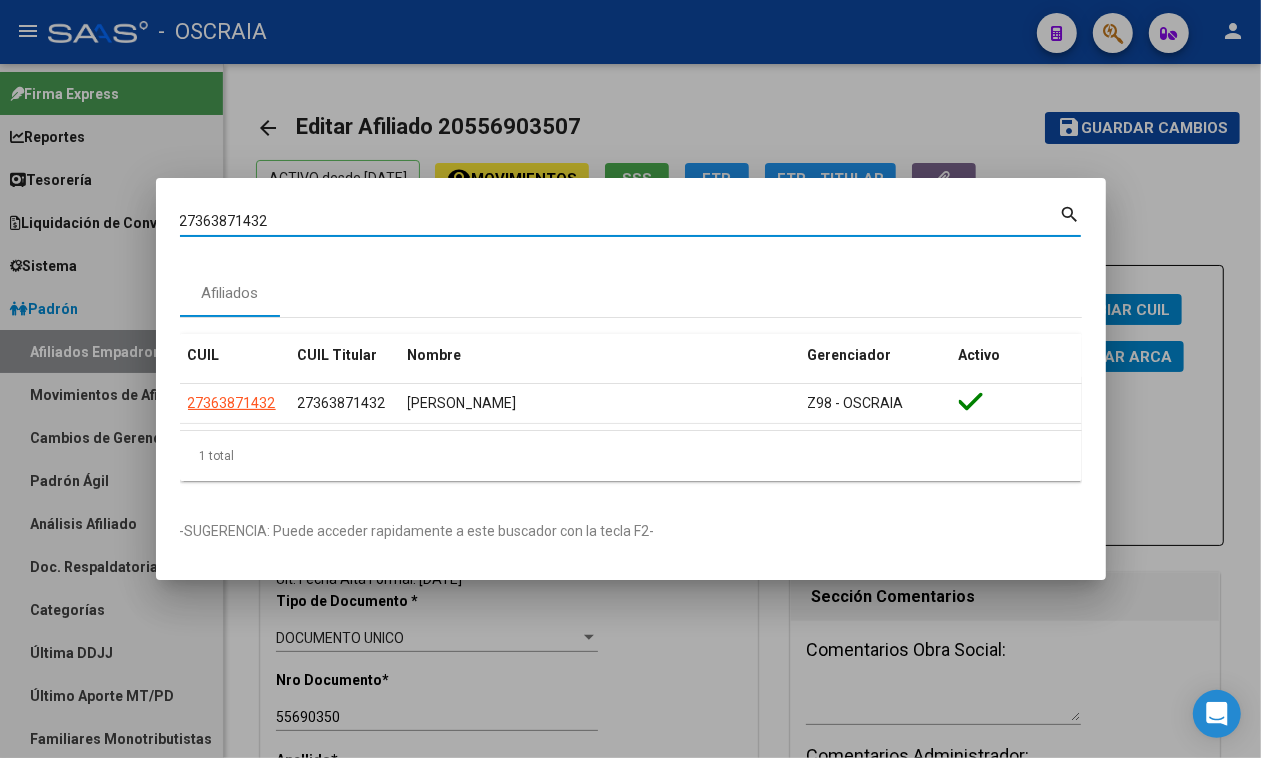 click on "27363871432" at bounding box center (620, 221) 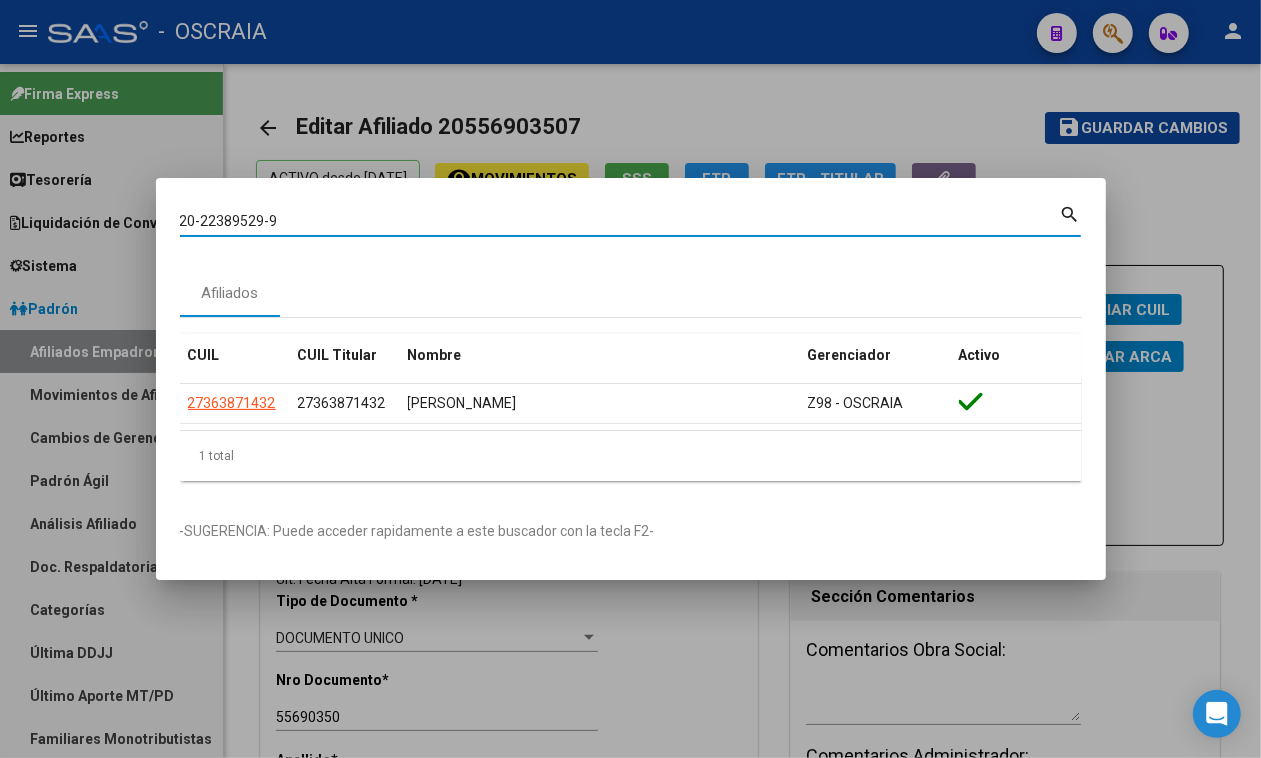 type on "20223895299" 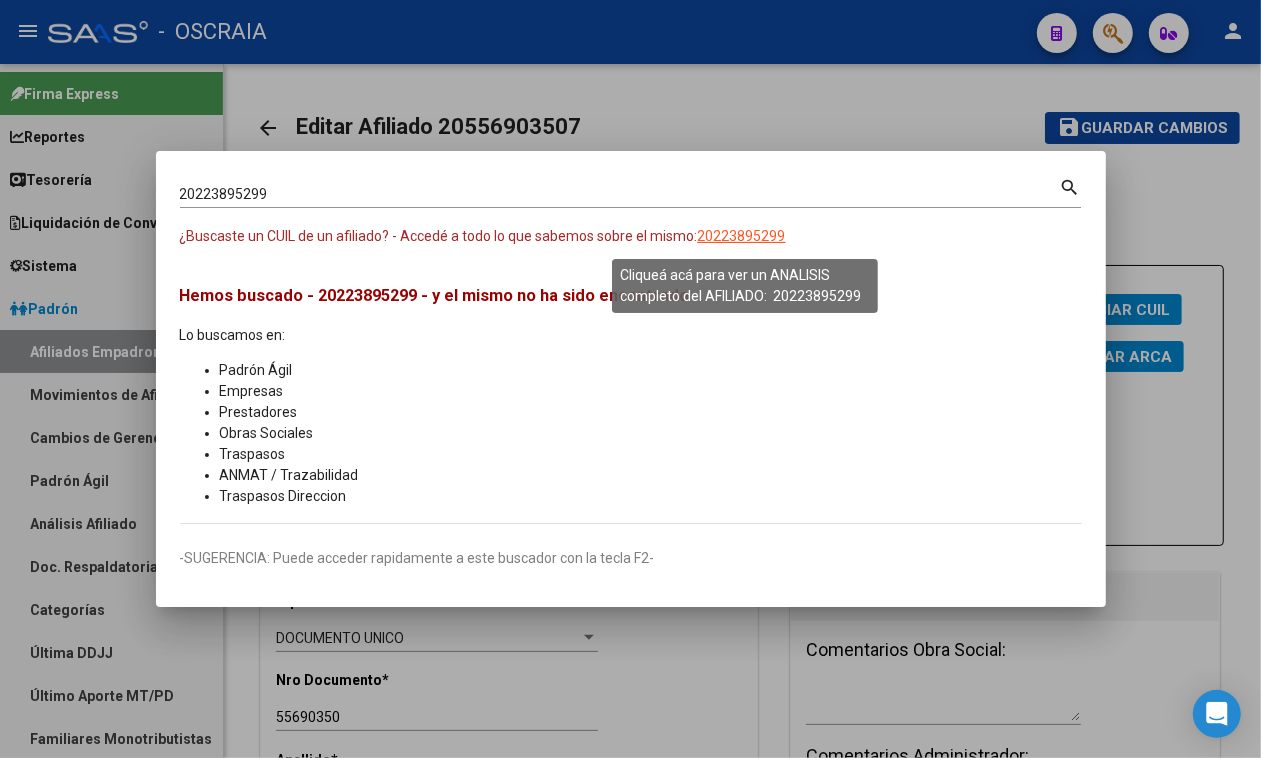 click on "20223895299" at bounding box center [742, 236] 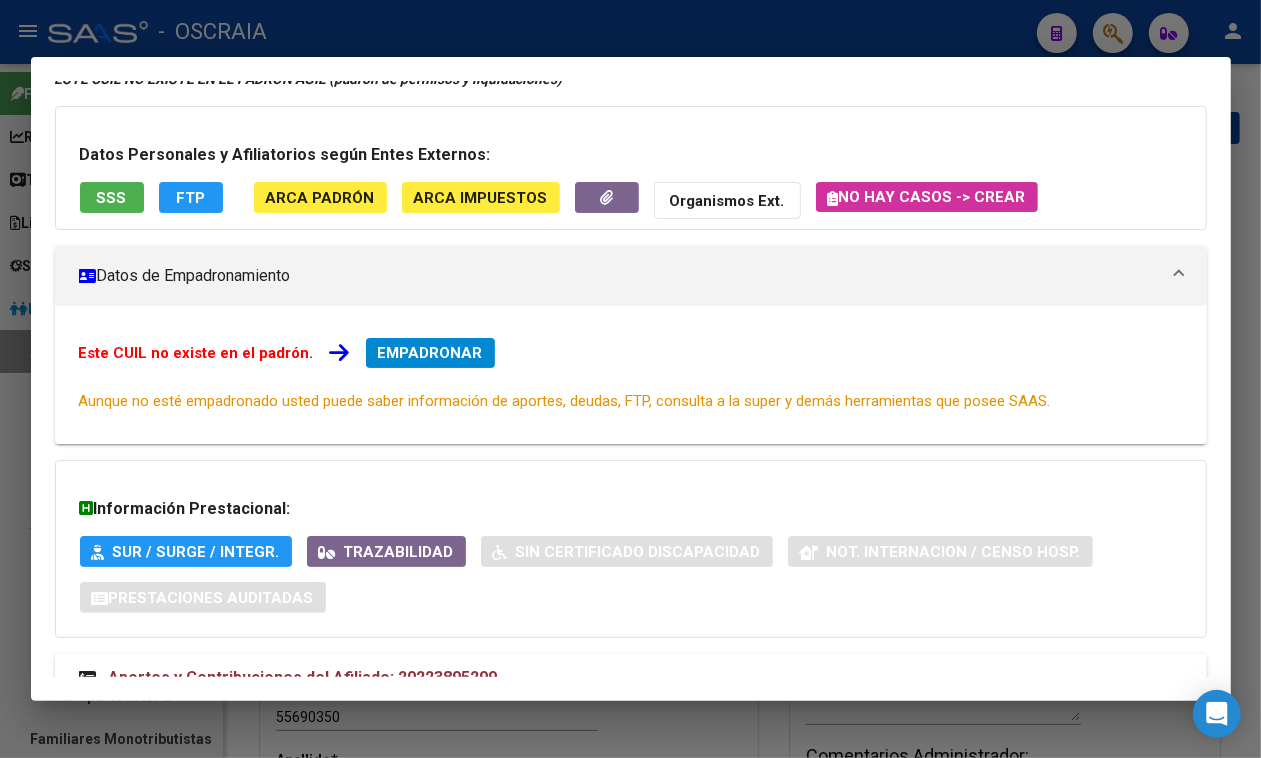 scroll, scrollTop: 188, scrollLeft: 0, axis: vertical 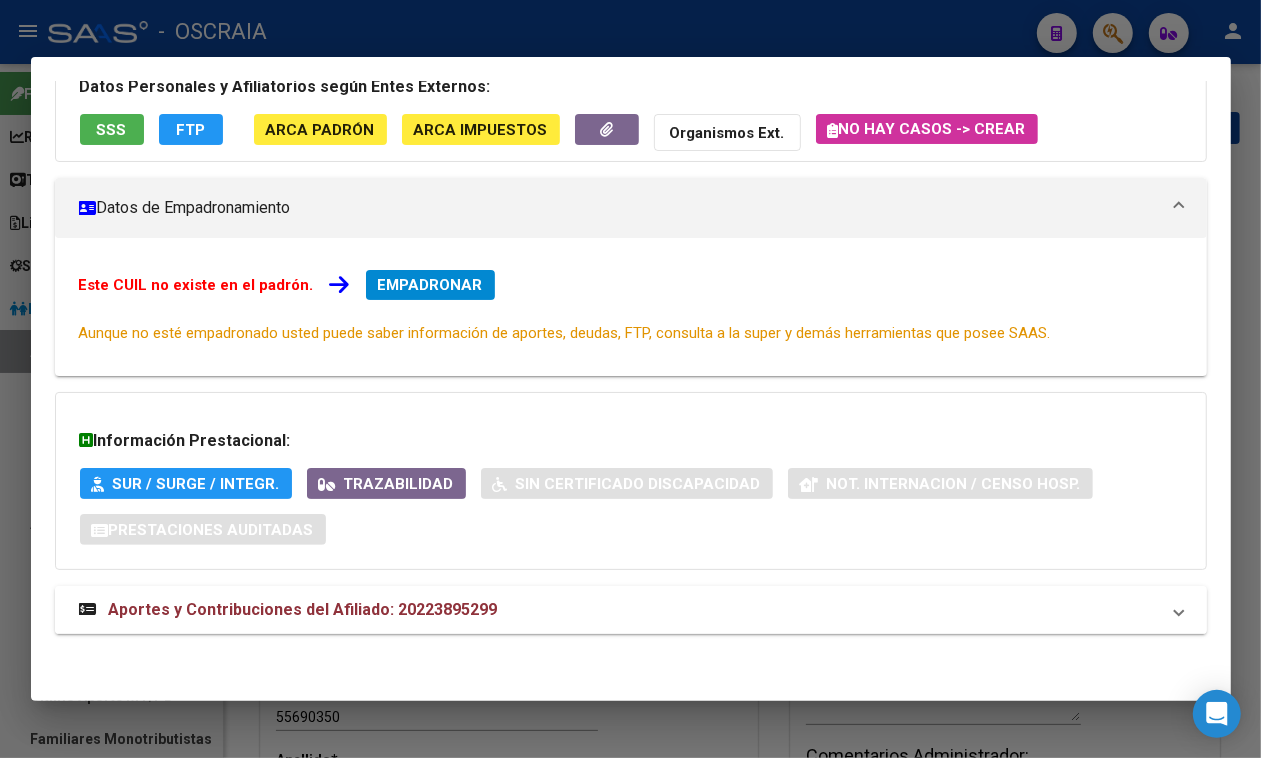 click on "Aportes y Contribuciones del Afiliado: 20223895299" at bounding box center [631, 610] 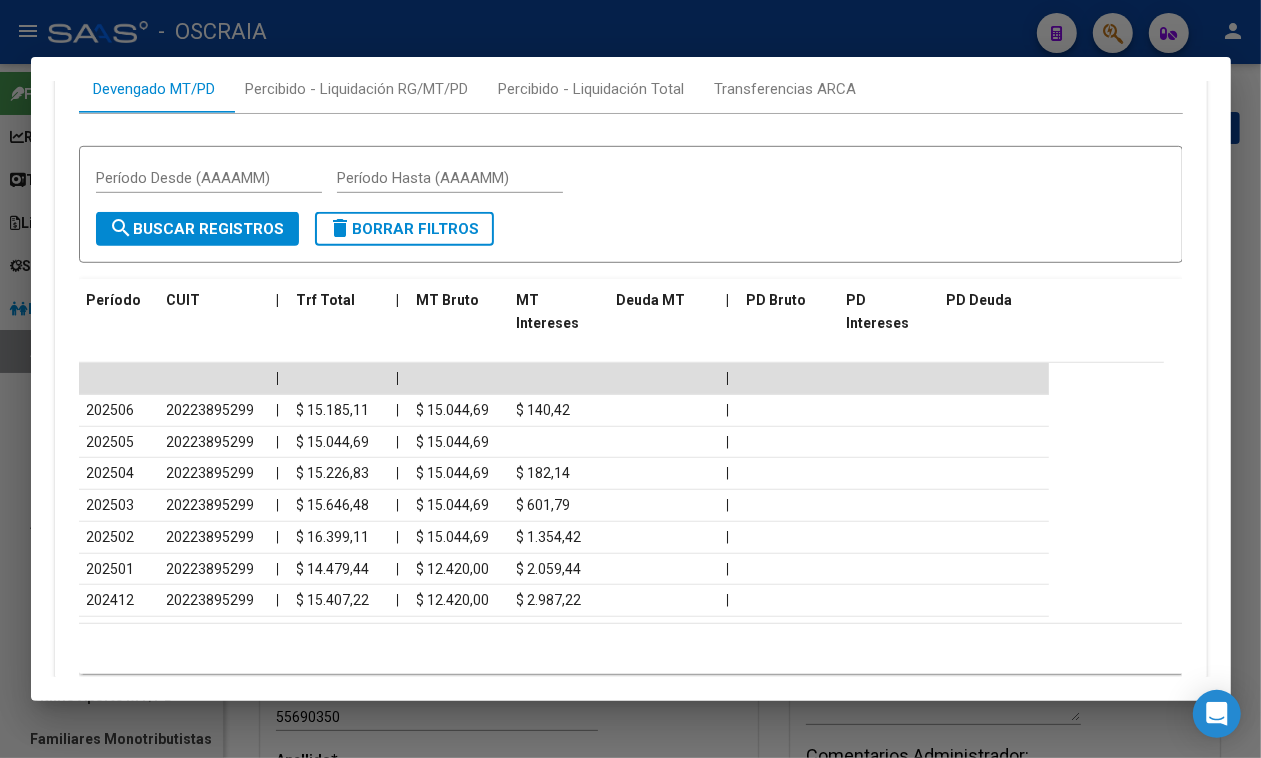 scroll, scrollTop: 970, scrollLeft: 0, axis: vertical 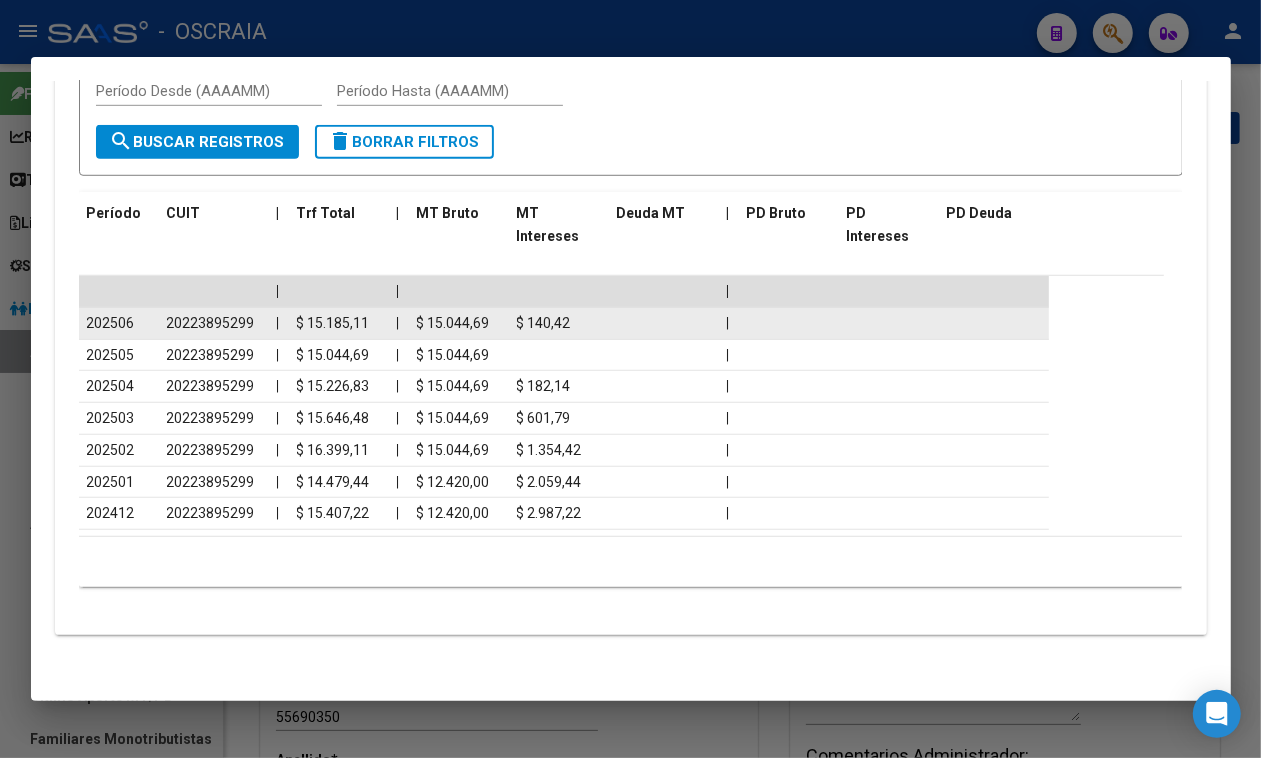 click on "20223895299" 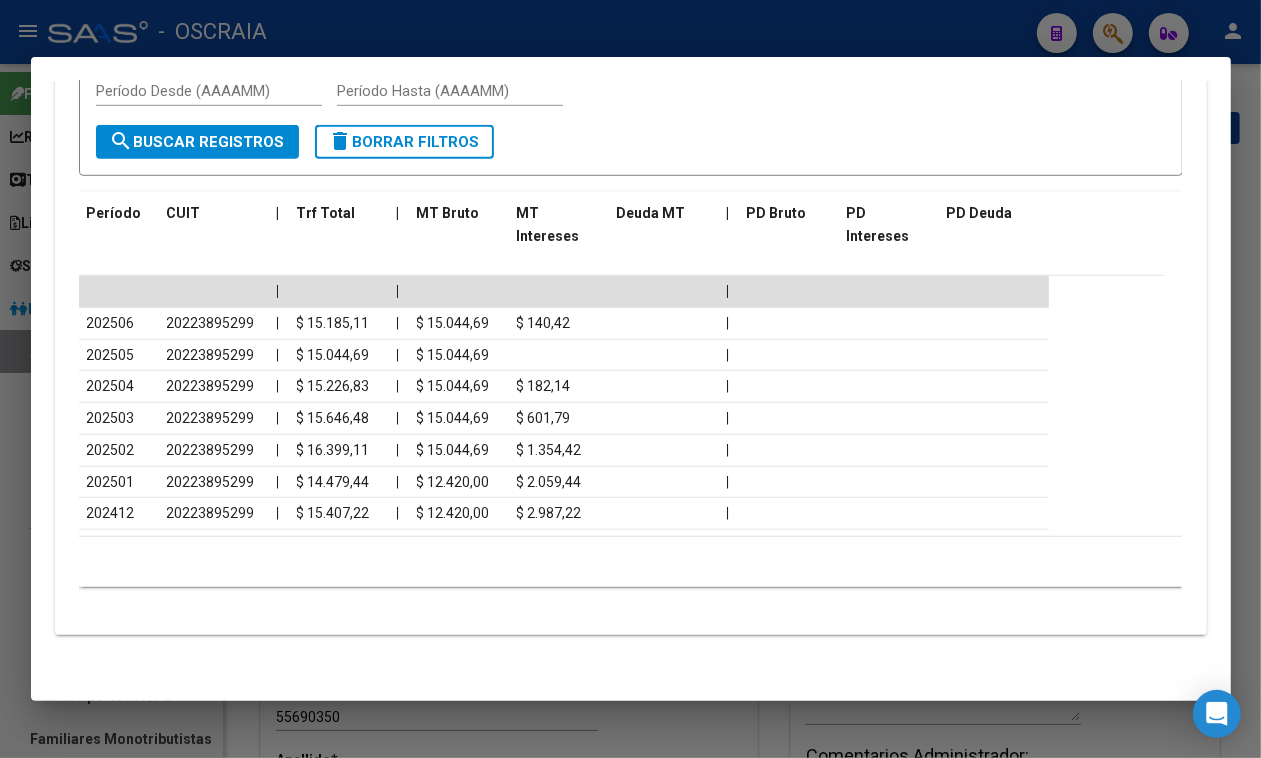 copy on "20223895299" 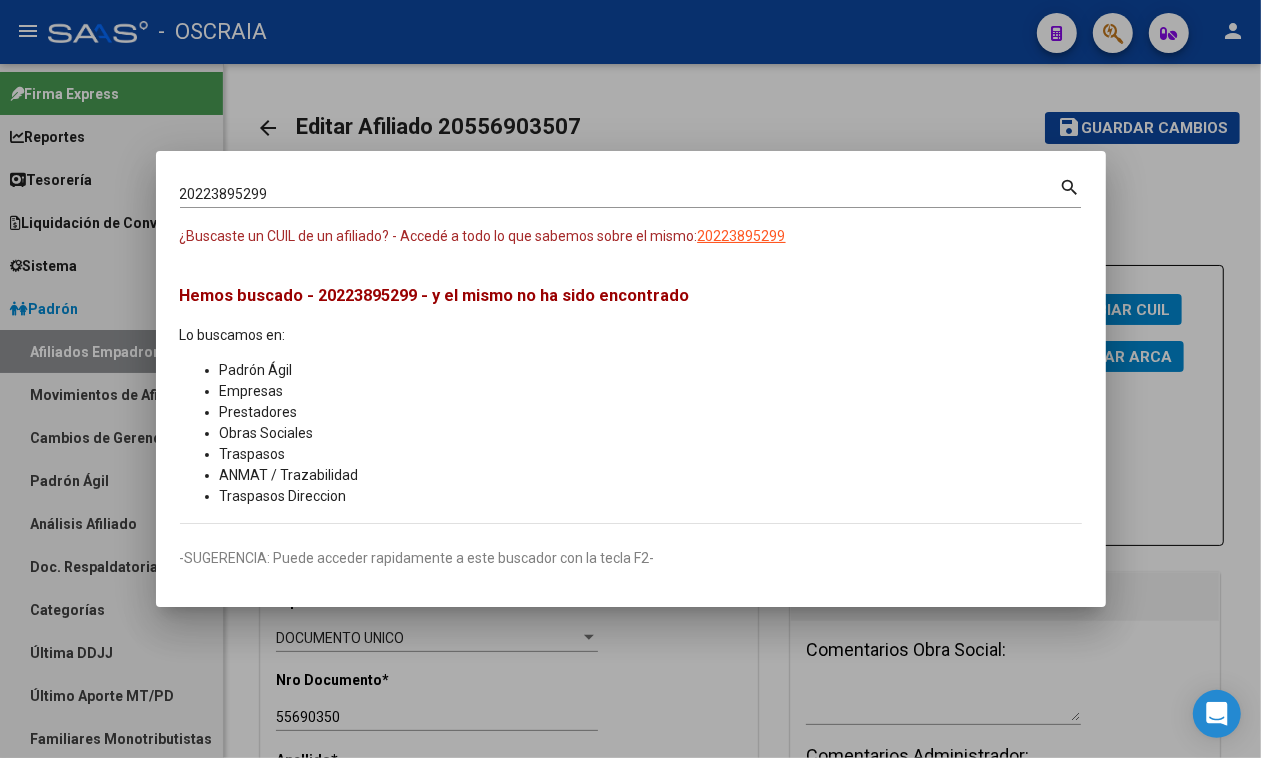 drag, startPoint x: 333, startPoint y: 206, endPoint x: 317, endPoint y: 186, distance: 25.612497 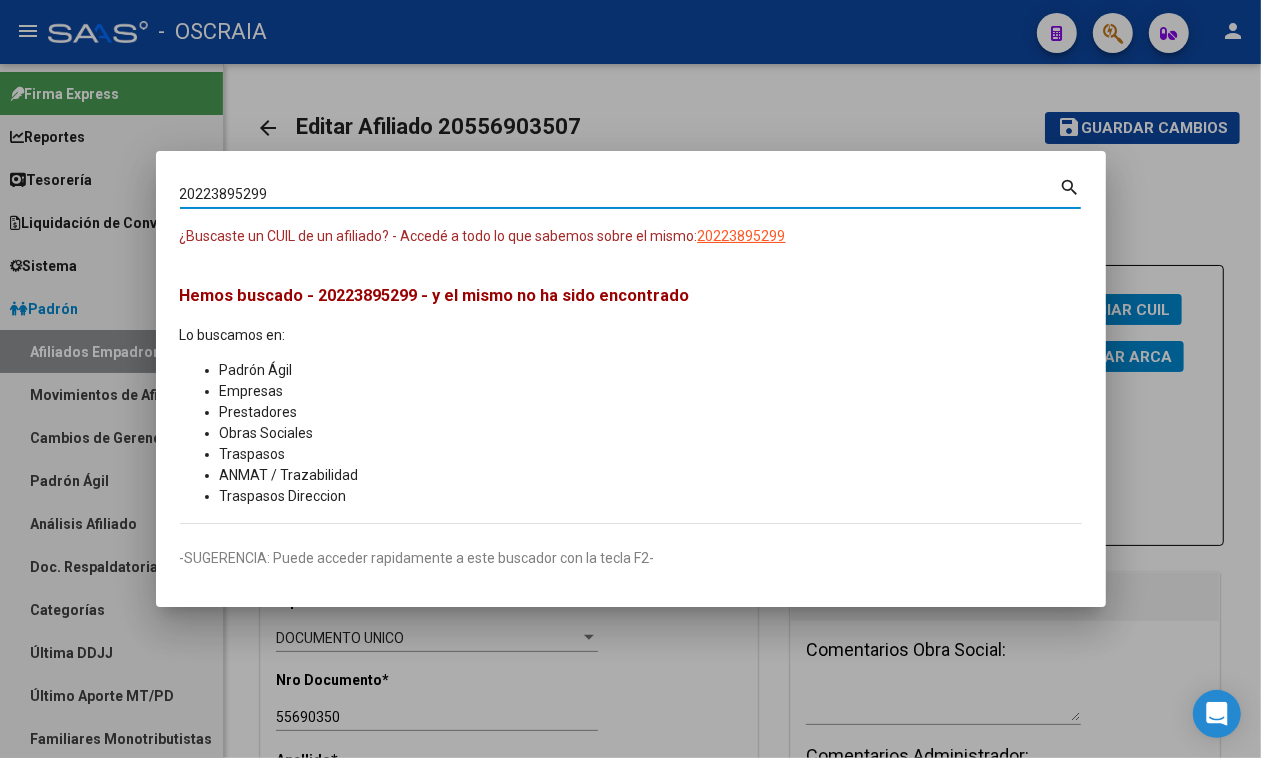 drag, startPoint x: 317, startPoint y: 186, endPoint x: 0, endPoint y: 191, distance: 317.03943 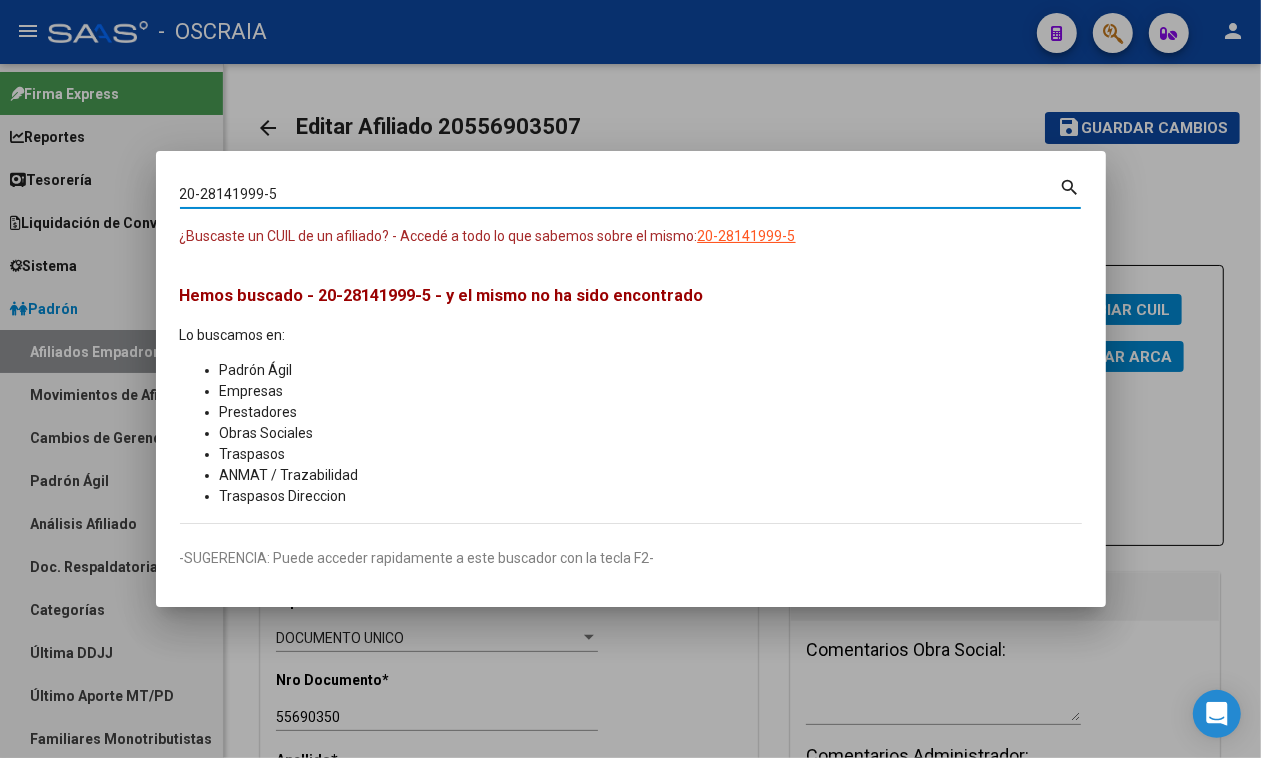 type on "20281419995" 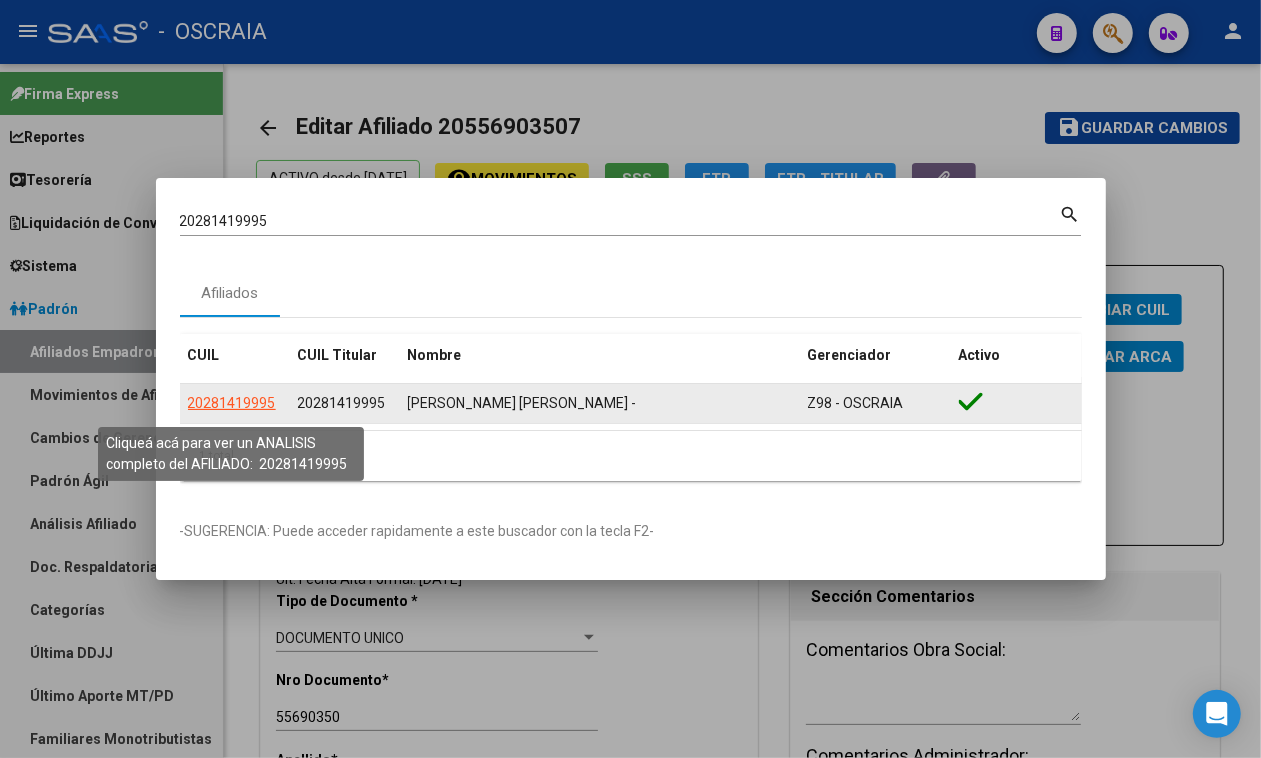 click on "20281419995" 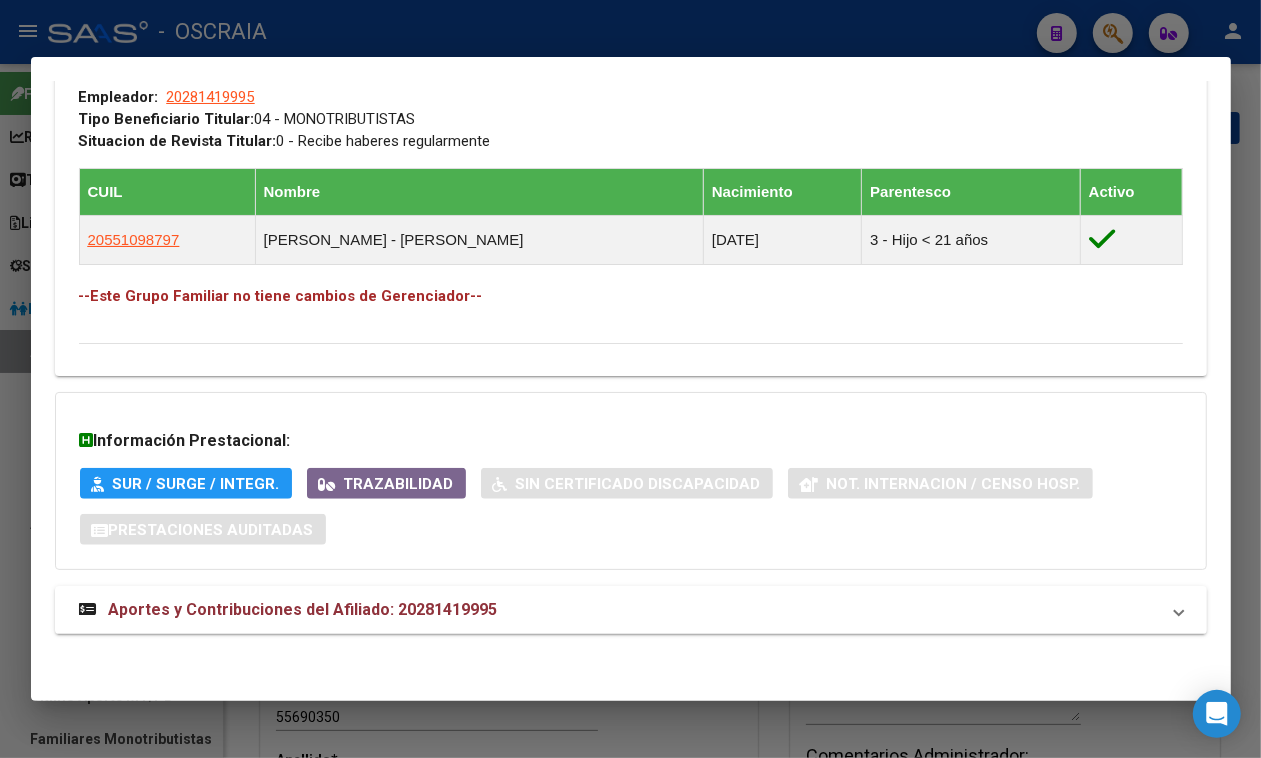 scroll, scrollTop: 1087, scrollLeft: 0, axis: vertical 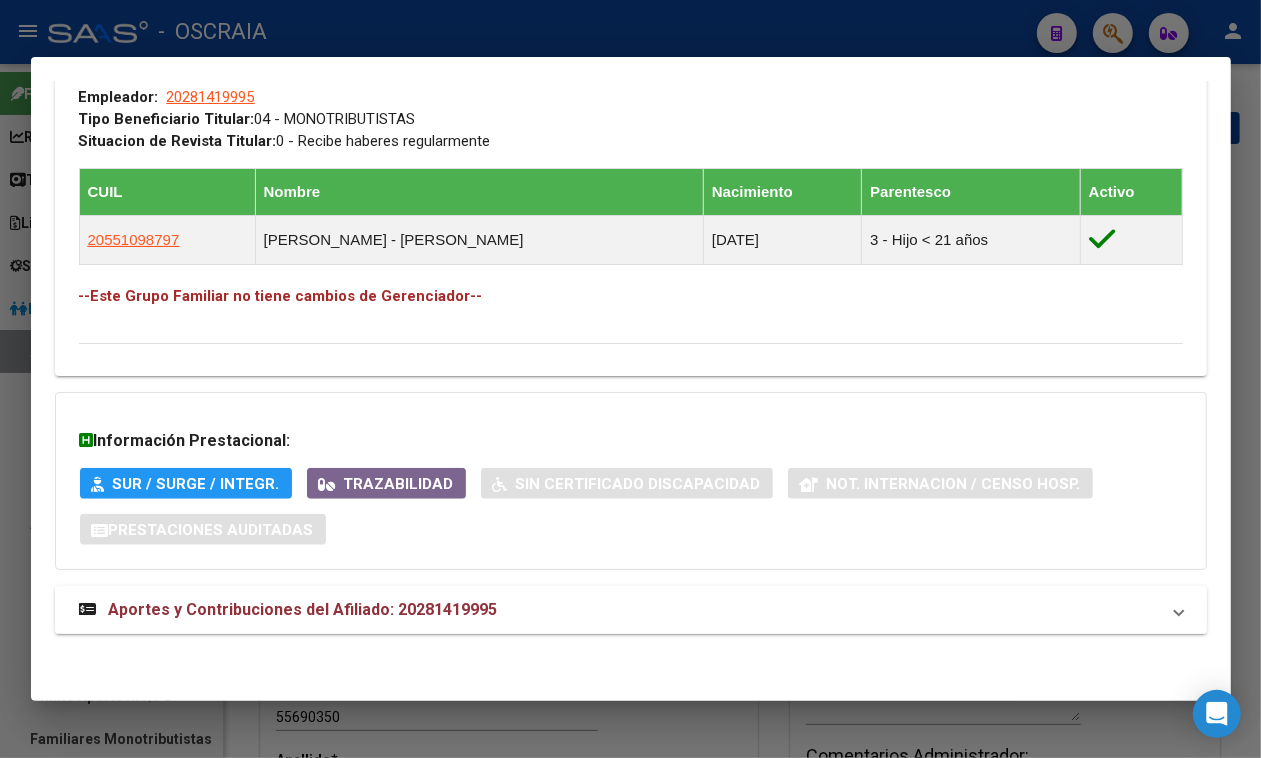 click on "Aportes y Contribuciones del Afiliado: 20281419995" at bounding box center [303, 609] 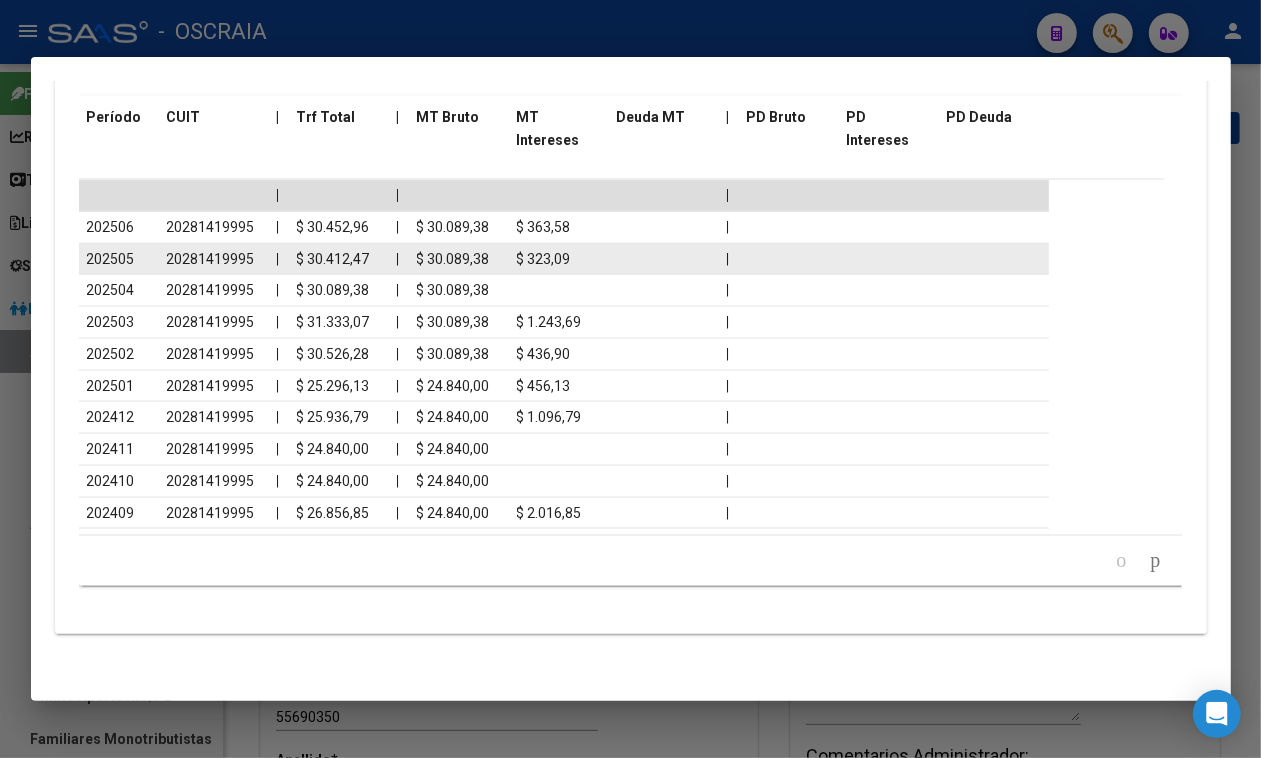 scroll, scrollTop: 1965, scrollLeft: 0, axis: vertical 